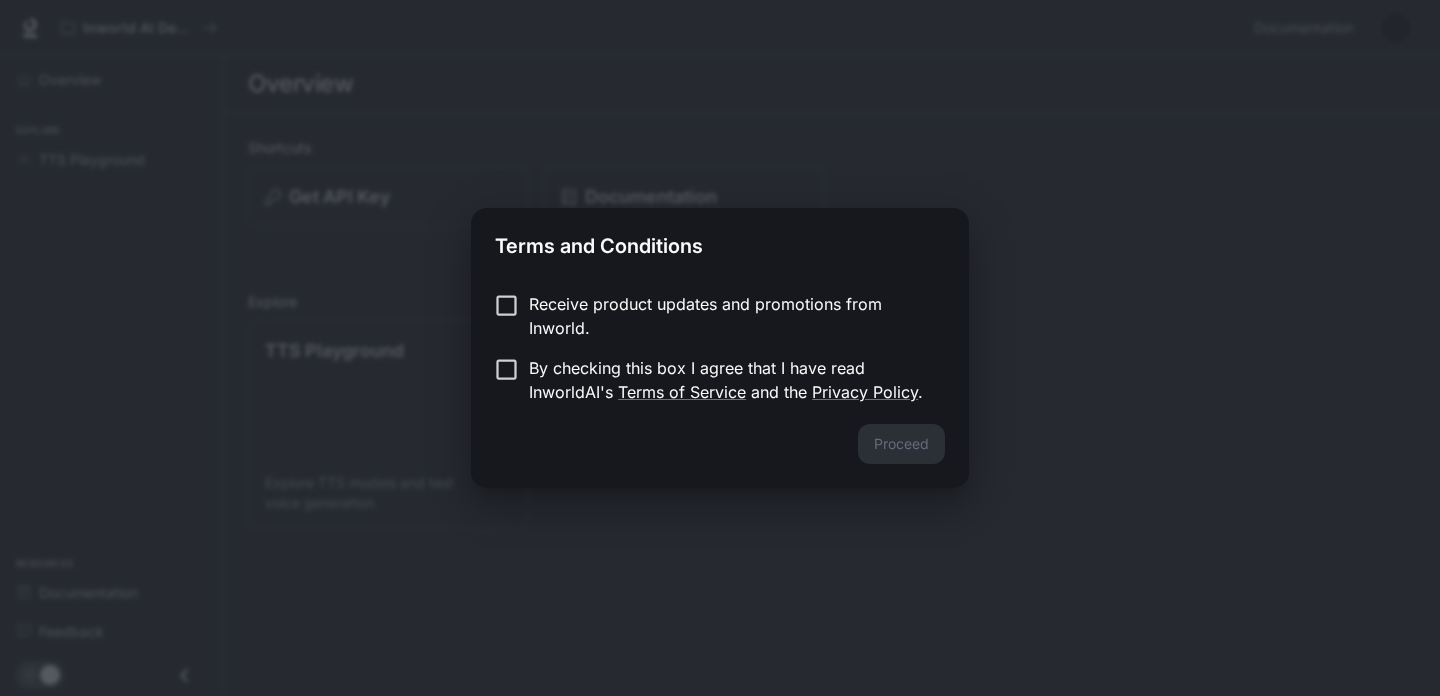 scroll, scrollTop: 0, scrollLeft: 0, axis: both 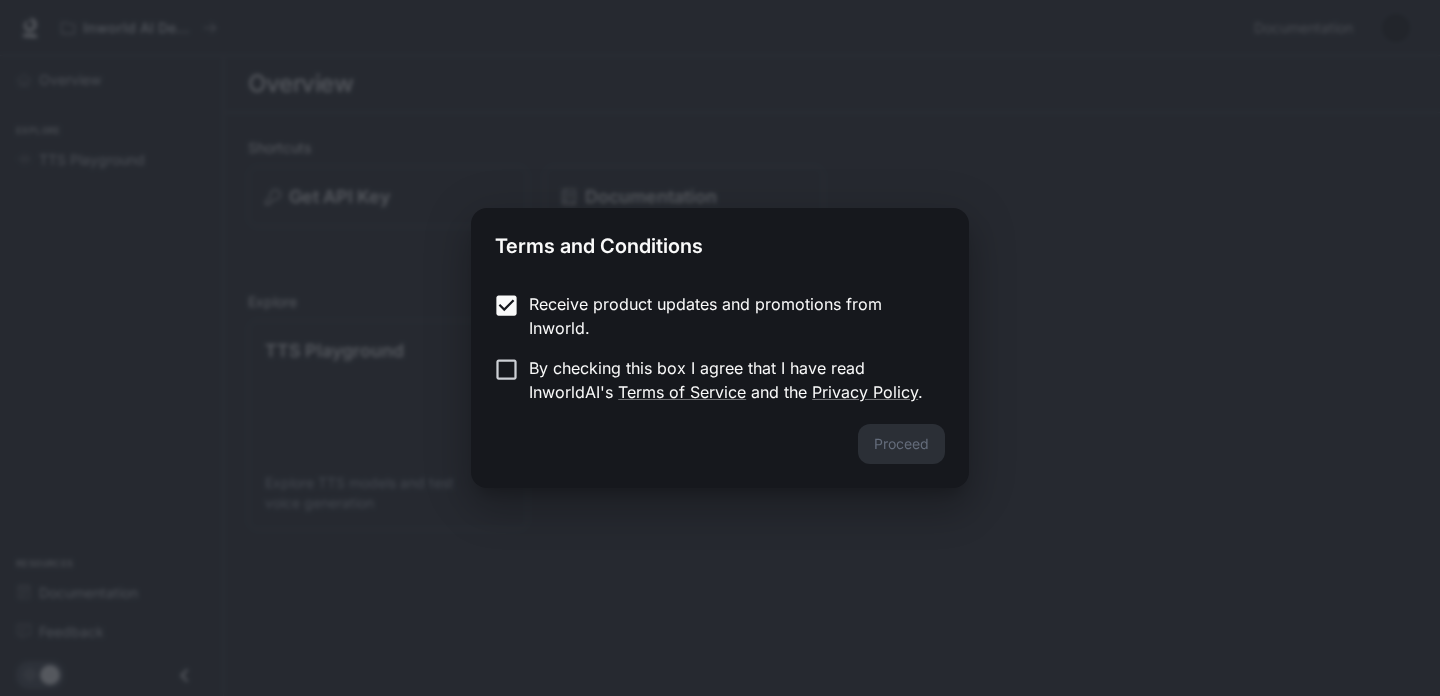 click on "Receive product updates and promotions from Inworld." at bounding box center [729, 316] 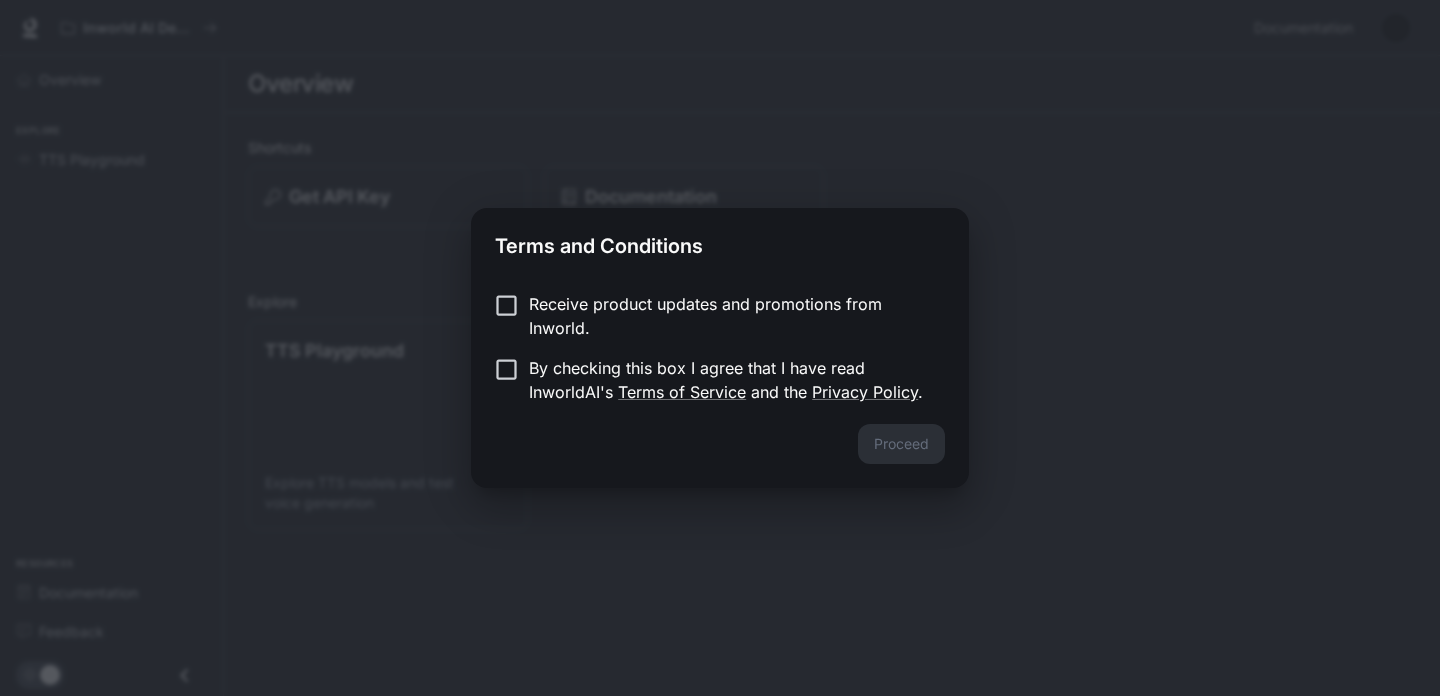click on "By checking this box I agree that I have read InworldAI's   Terms of Service   and the   Privacy Policy ." at bounding box center [729, 380] 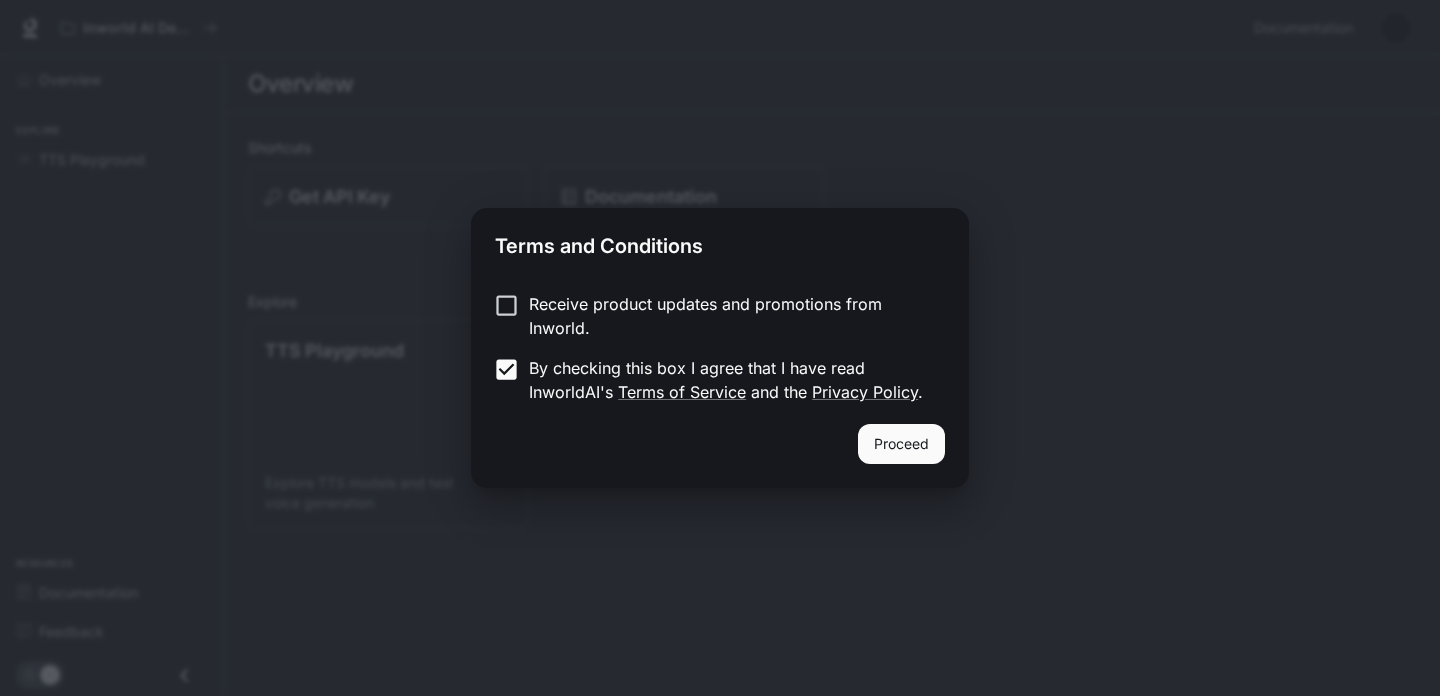click on "Proceed" at bounding box center [720, 456] 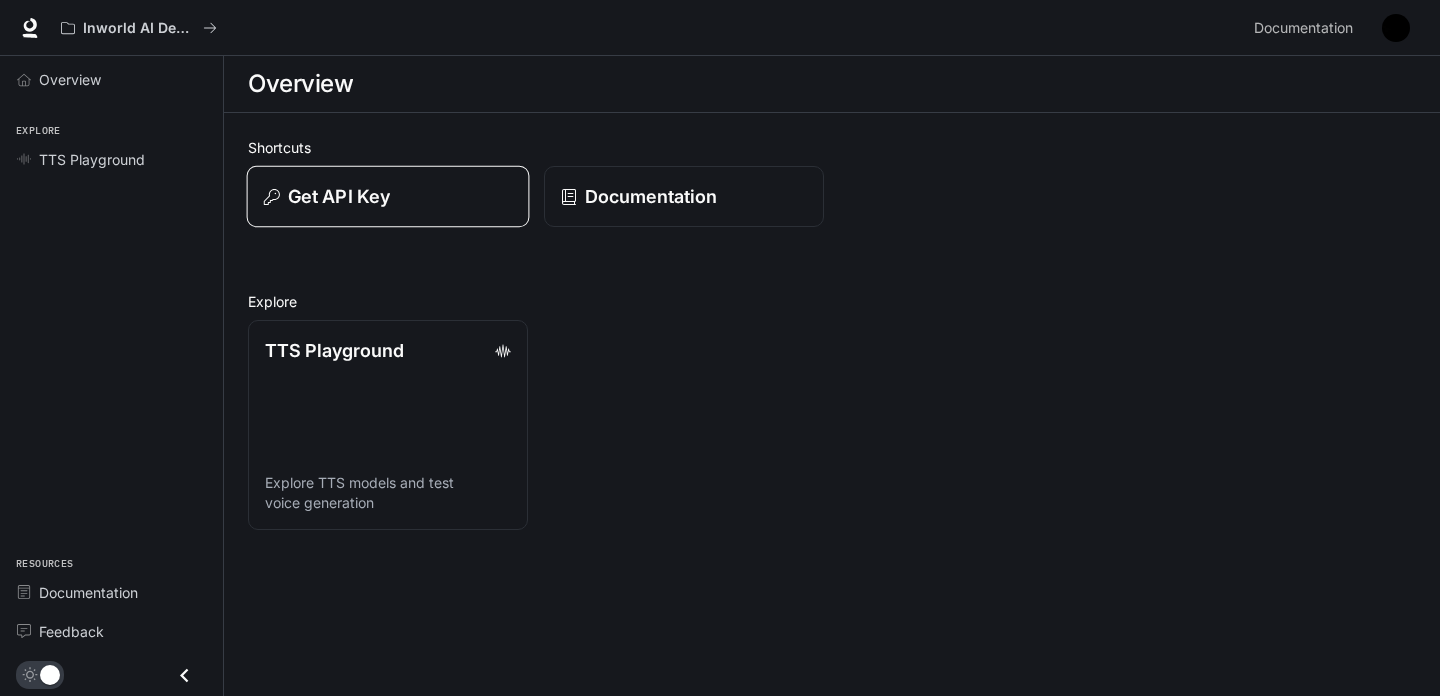 click on "Get API Key" at bounding box center (388, 196) 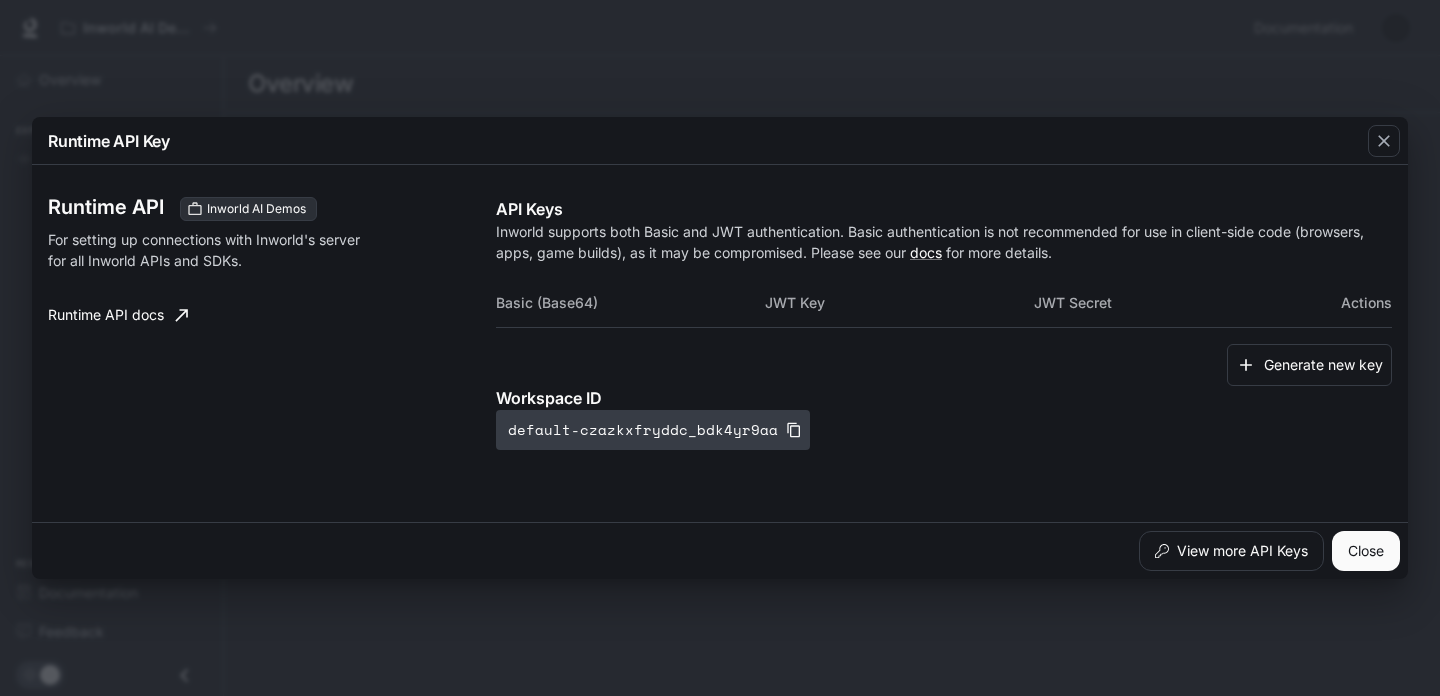 click on "default-czazkxfryddc_bdk4yr9aa" at bounding box center (653, 430) 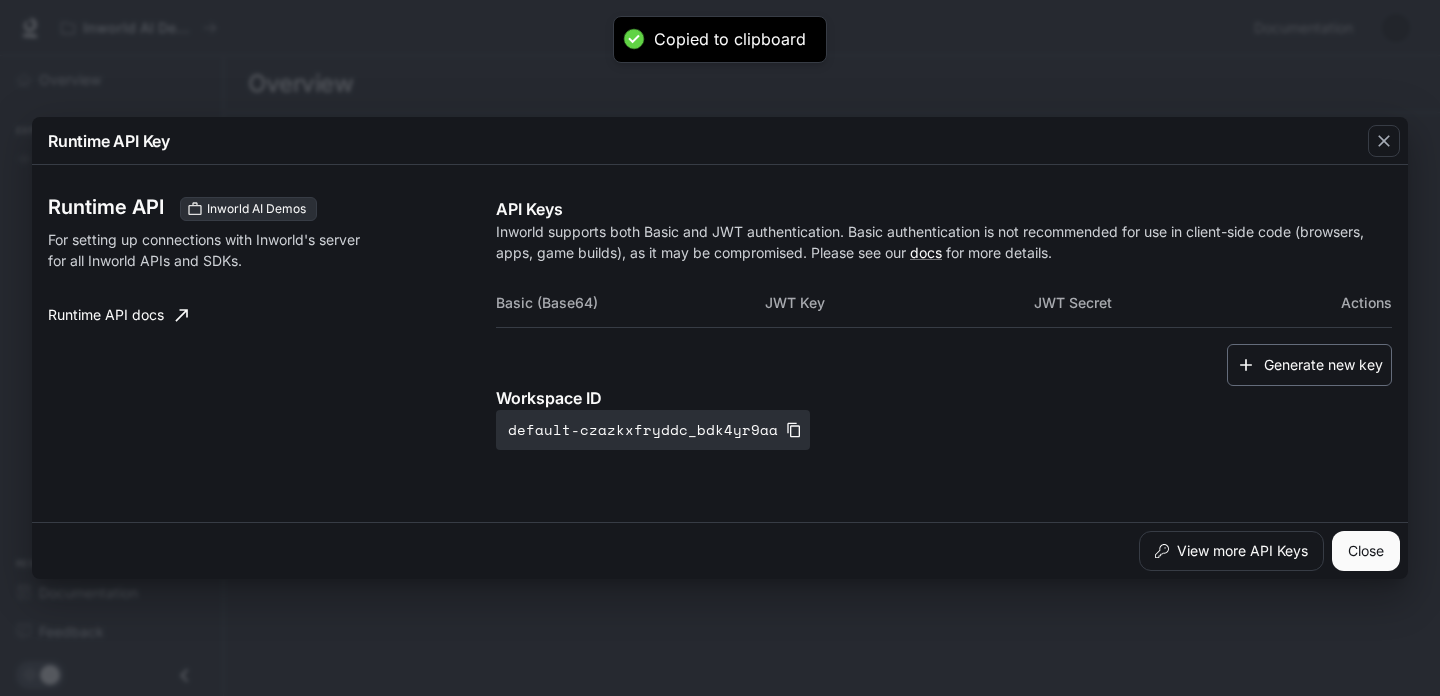 click on "Generate new key" at bounding box center [1309, 365] 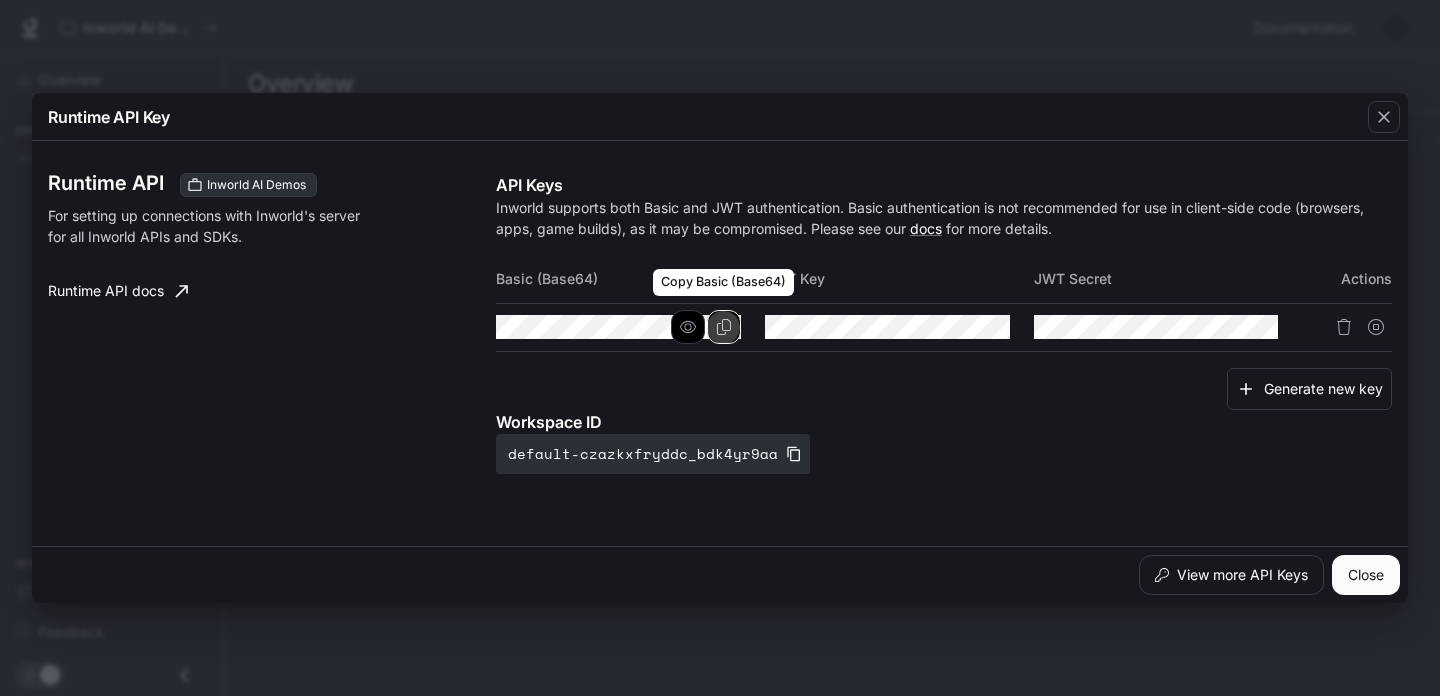 click 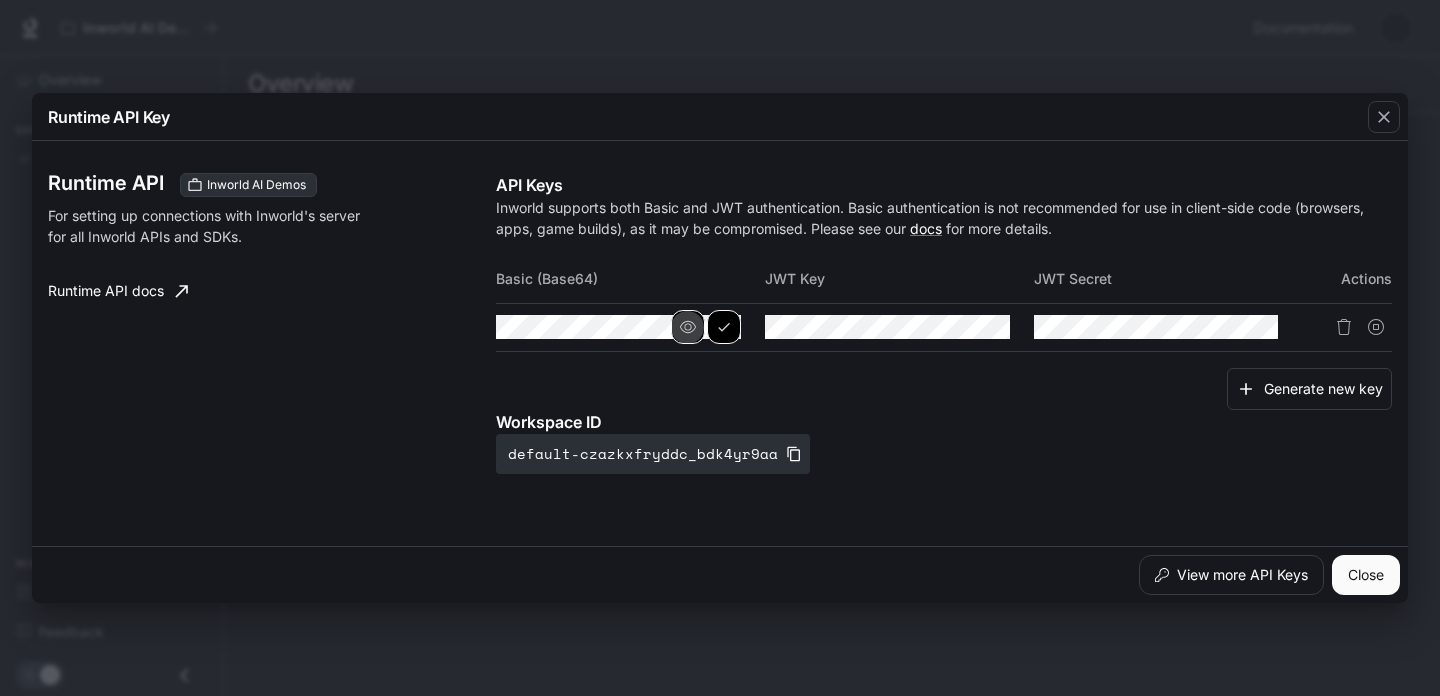 click 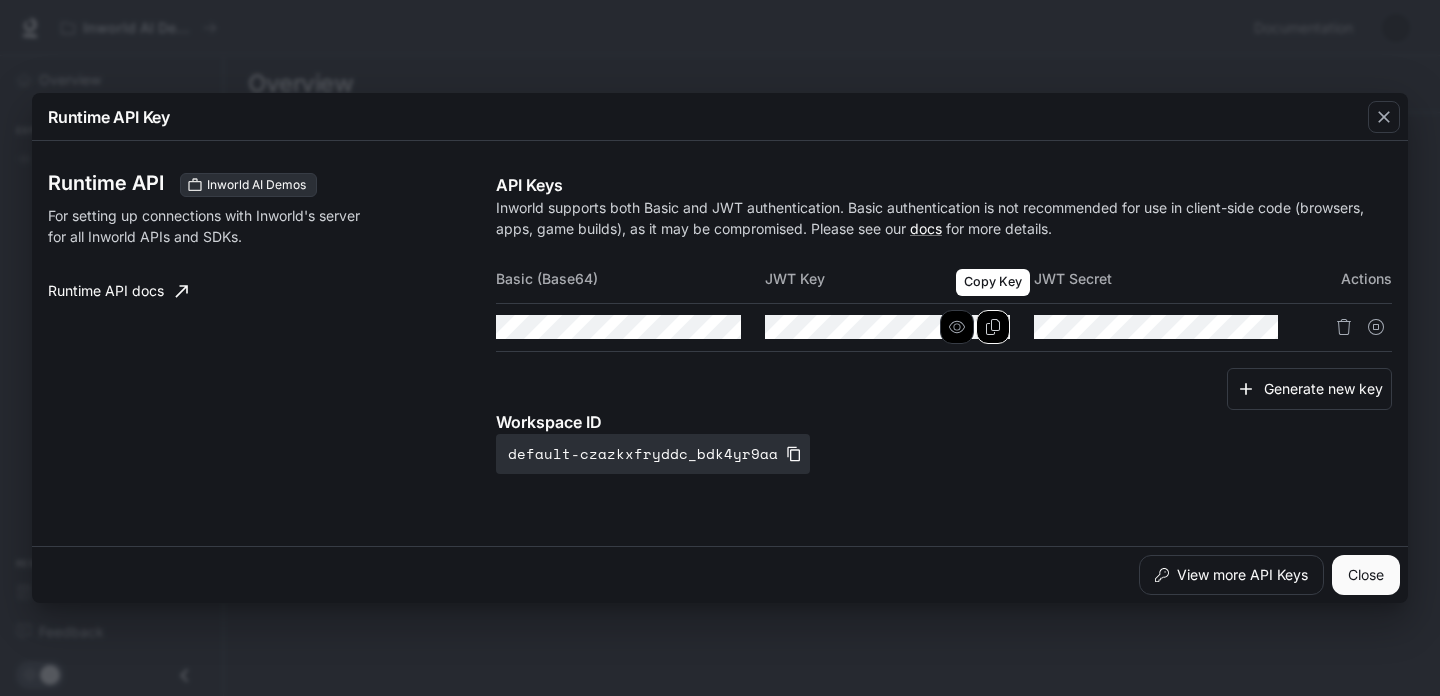 click 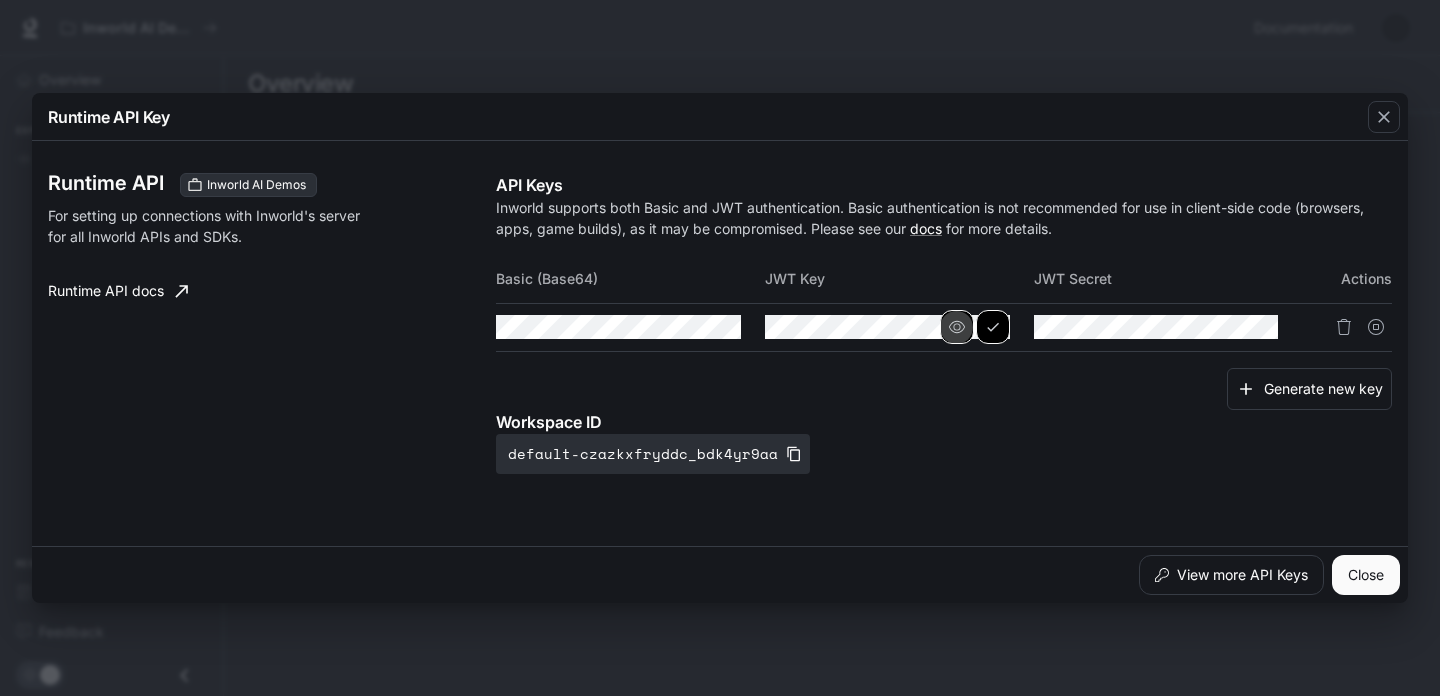click 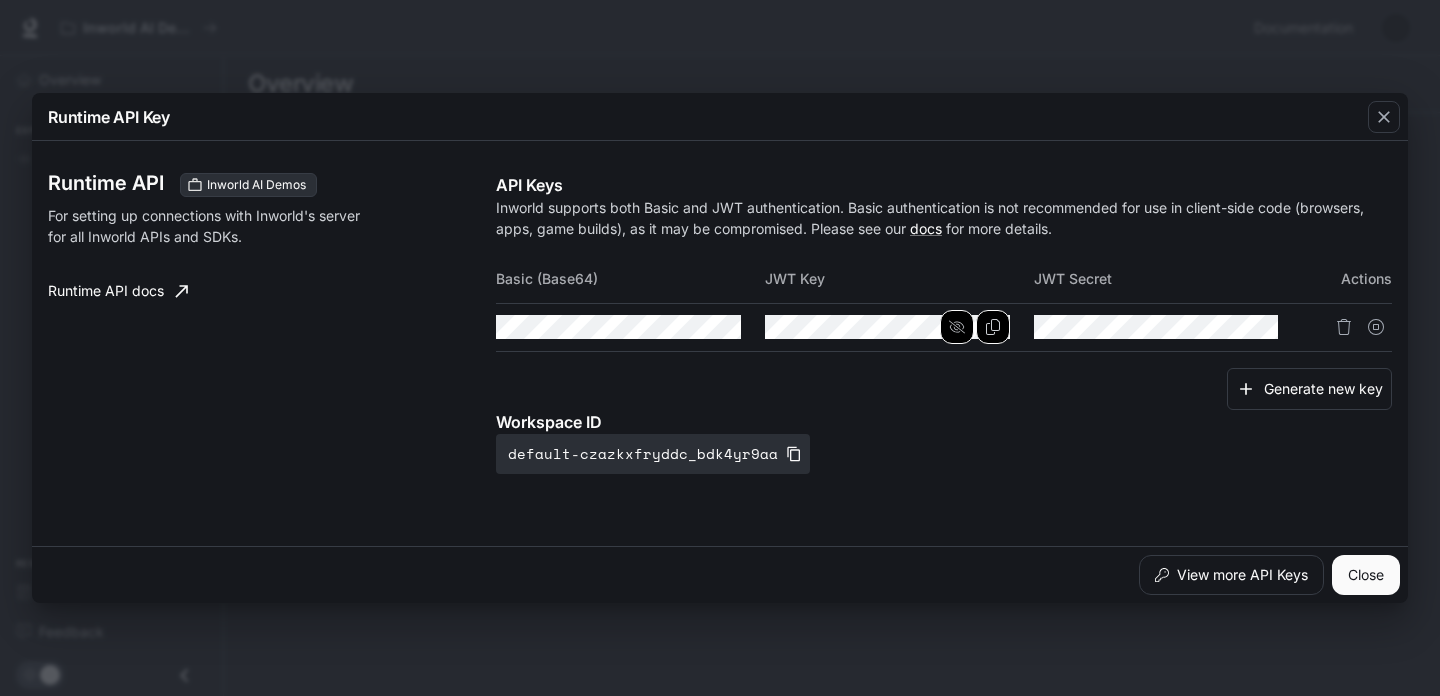 click 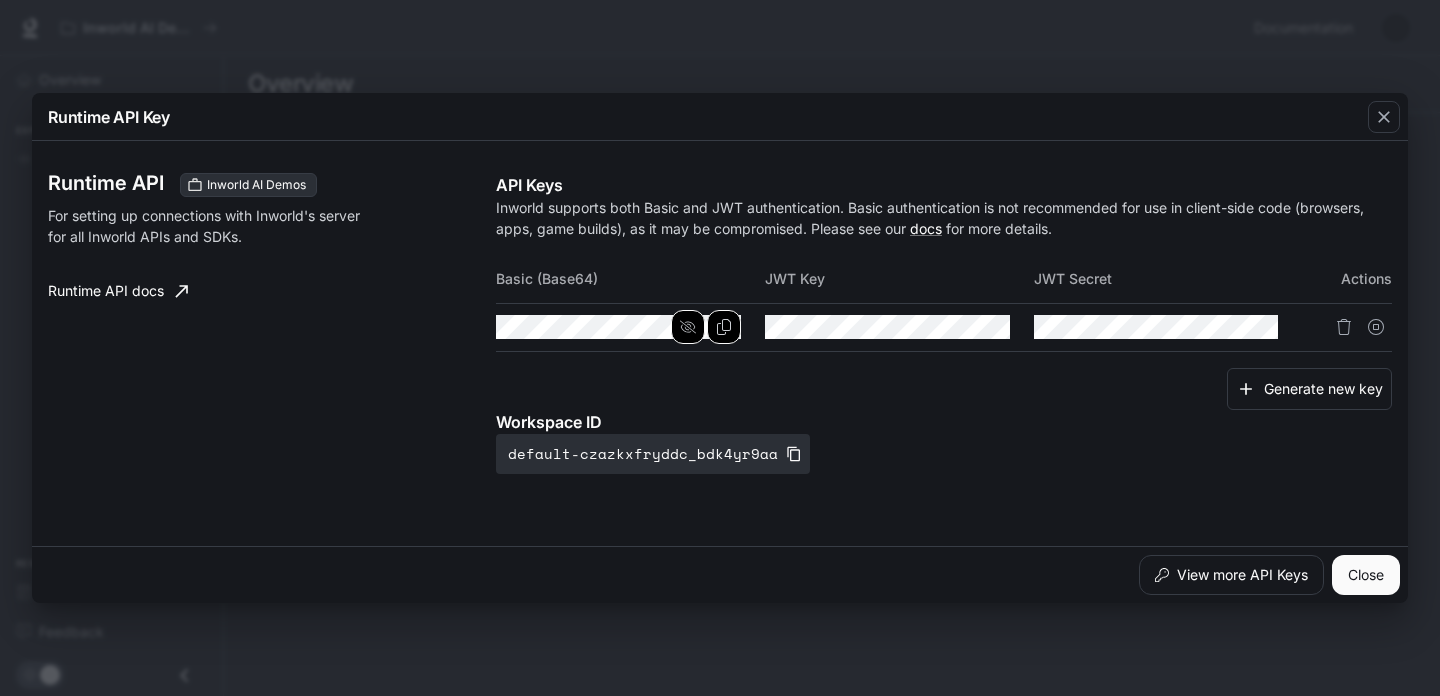click at bounding box center [688, 327] 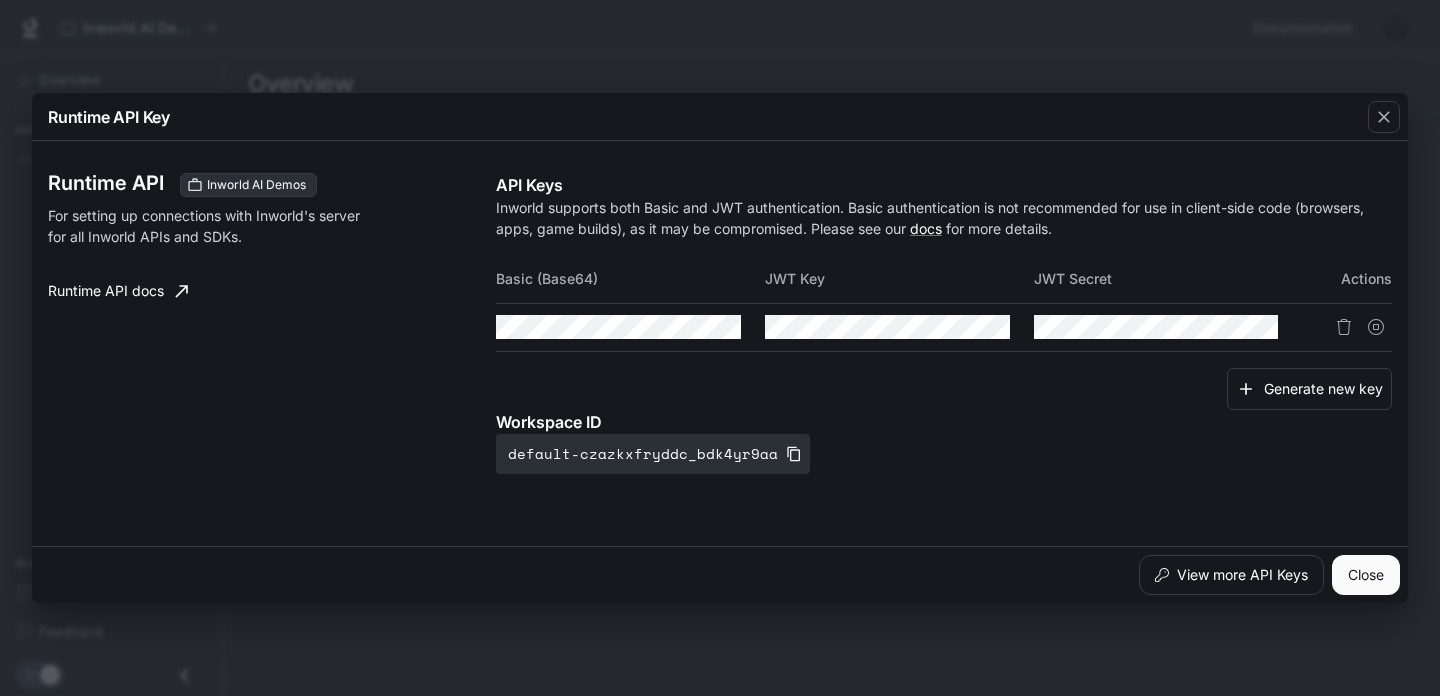 click 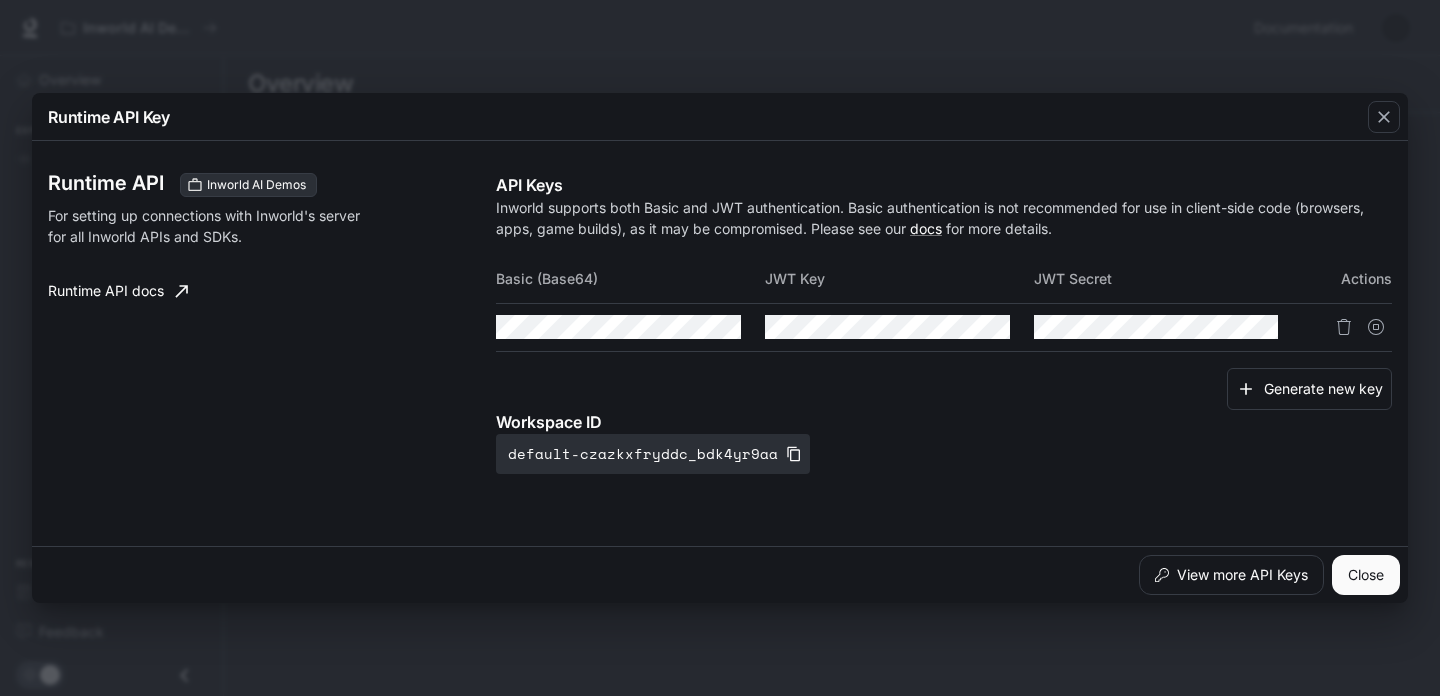 click on "Generate new key" at bounding box center (944, 389) 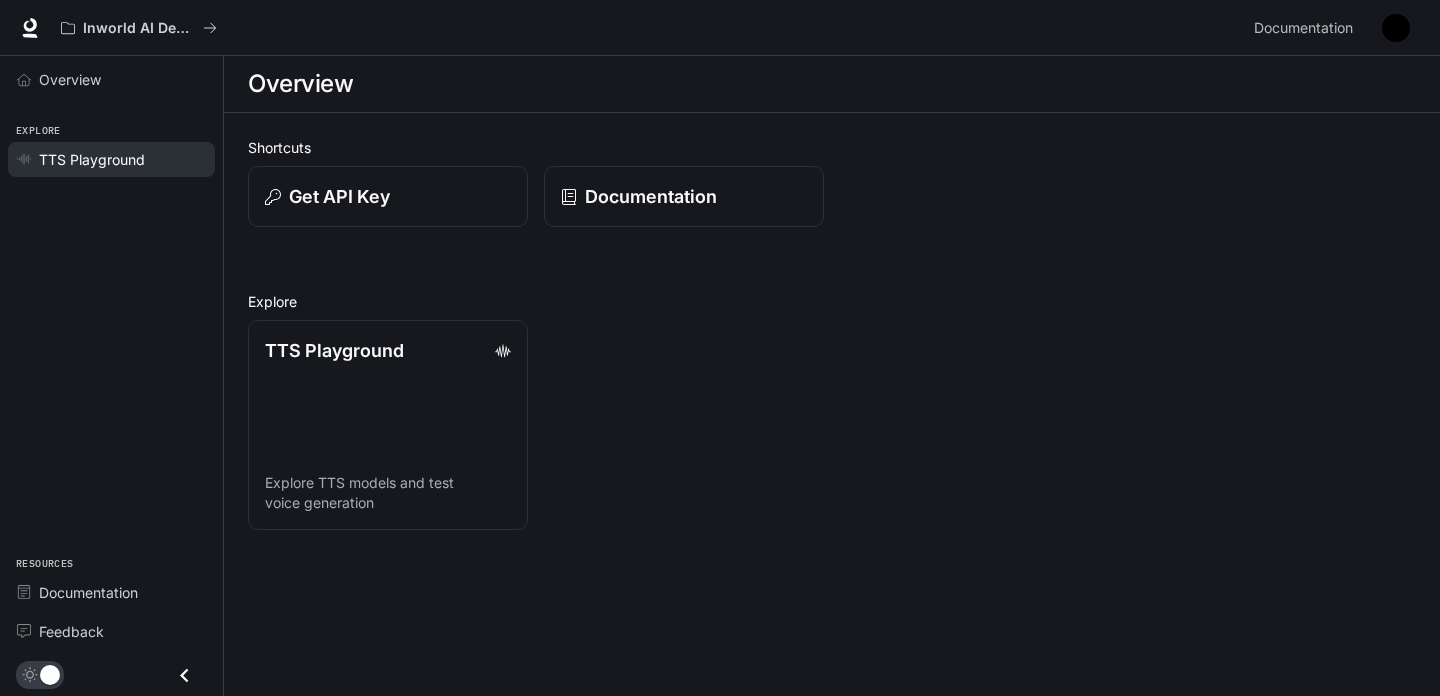 click on "TTS Playground" at bounding box center [122, 159] 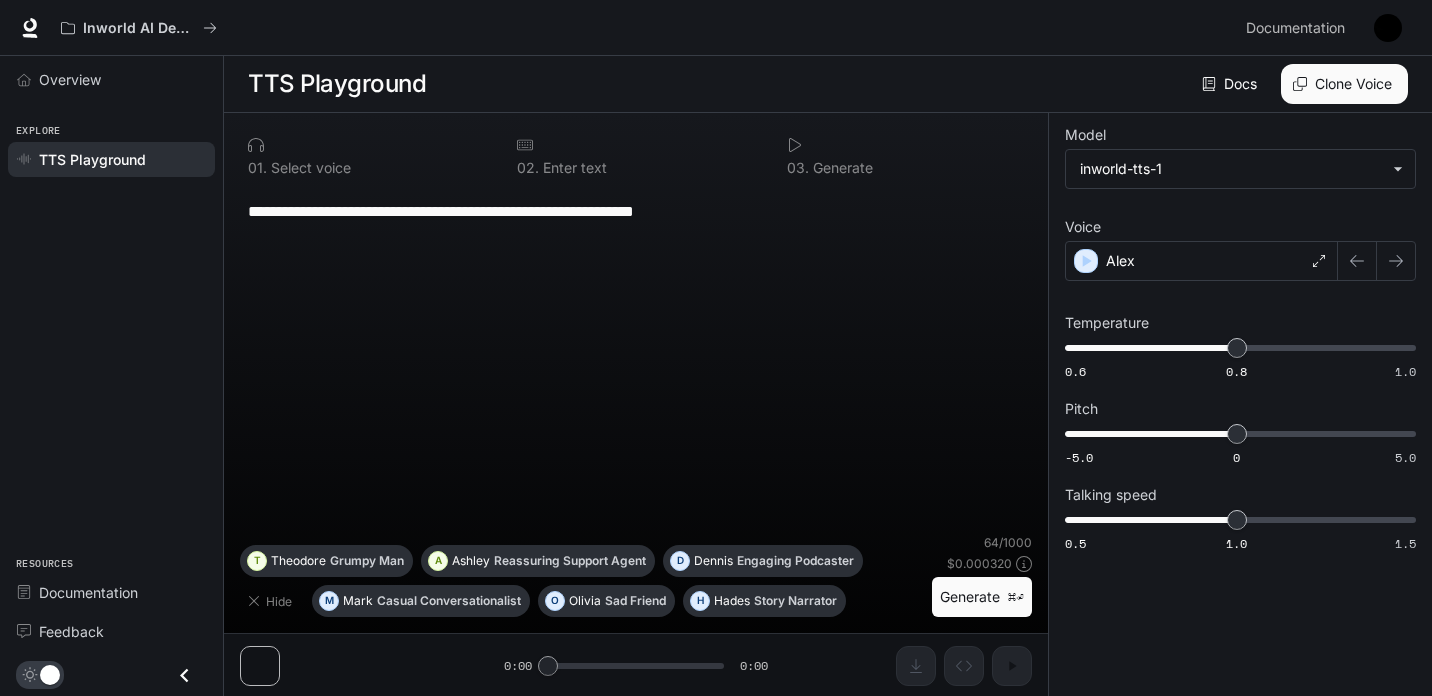 click on "Docs" at bounding box center [1231, 84] 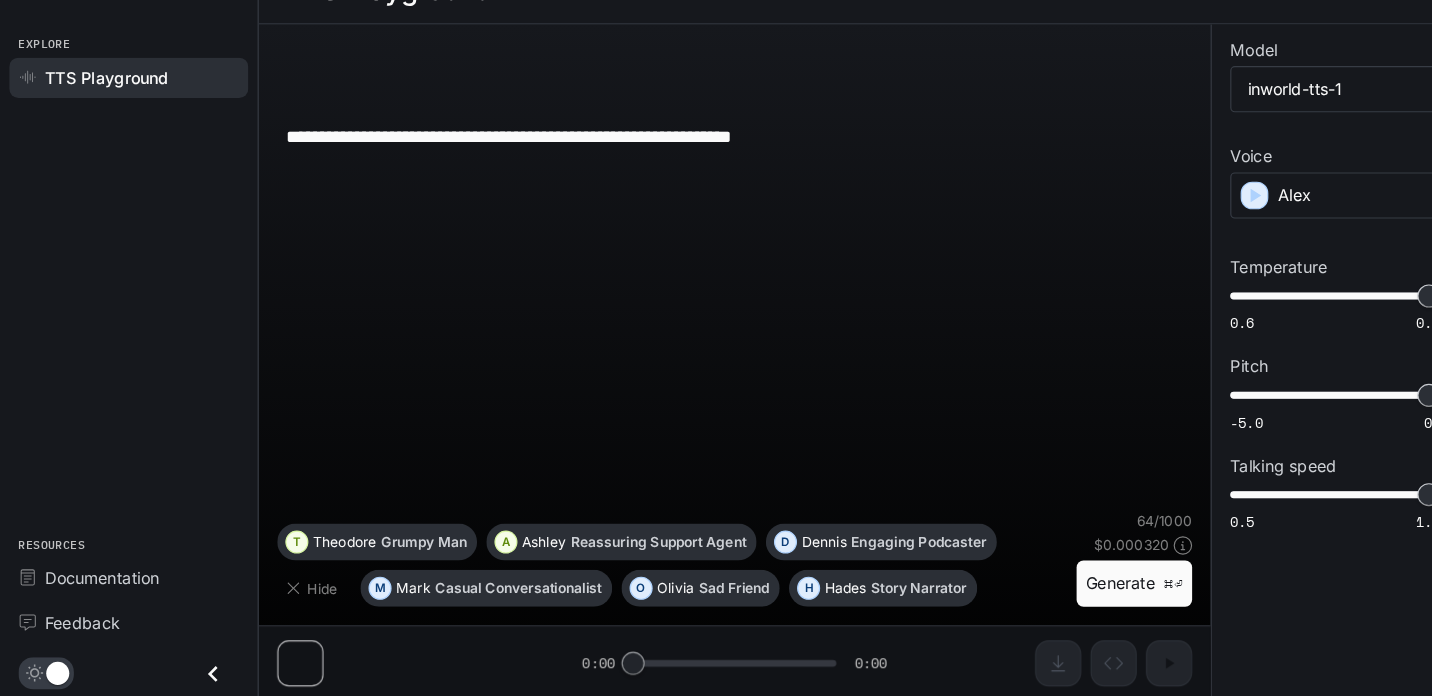scroll, scrollTop: 1, scrollLeft: 0, axis: vertical 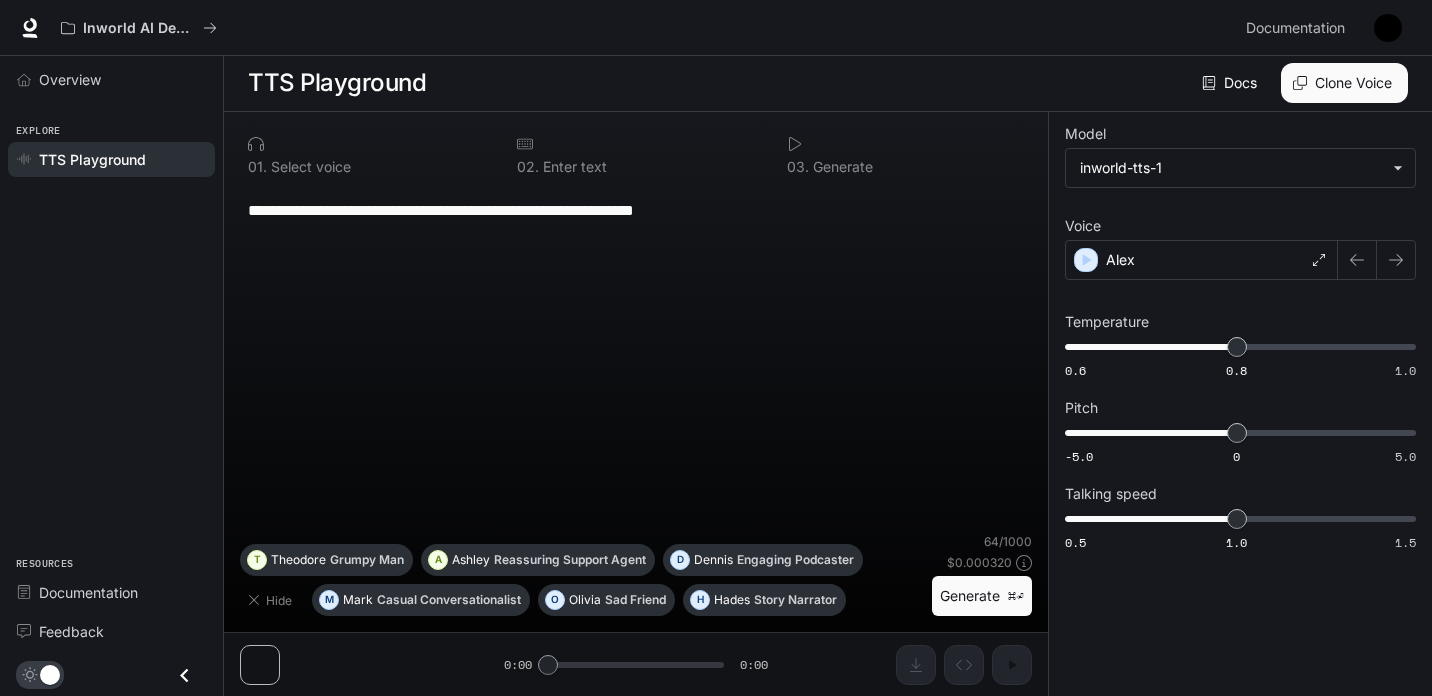 click on "Docs" at bounding box center [1231, 83] 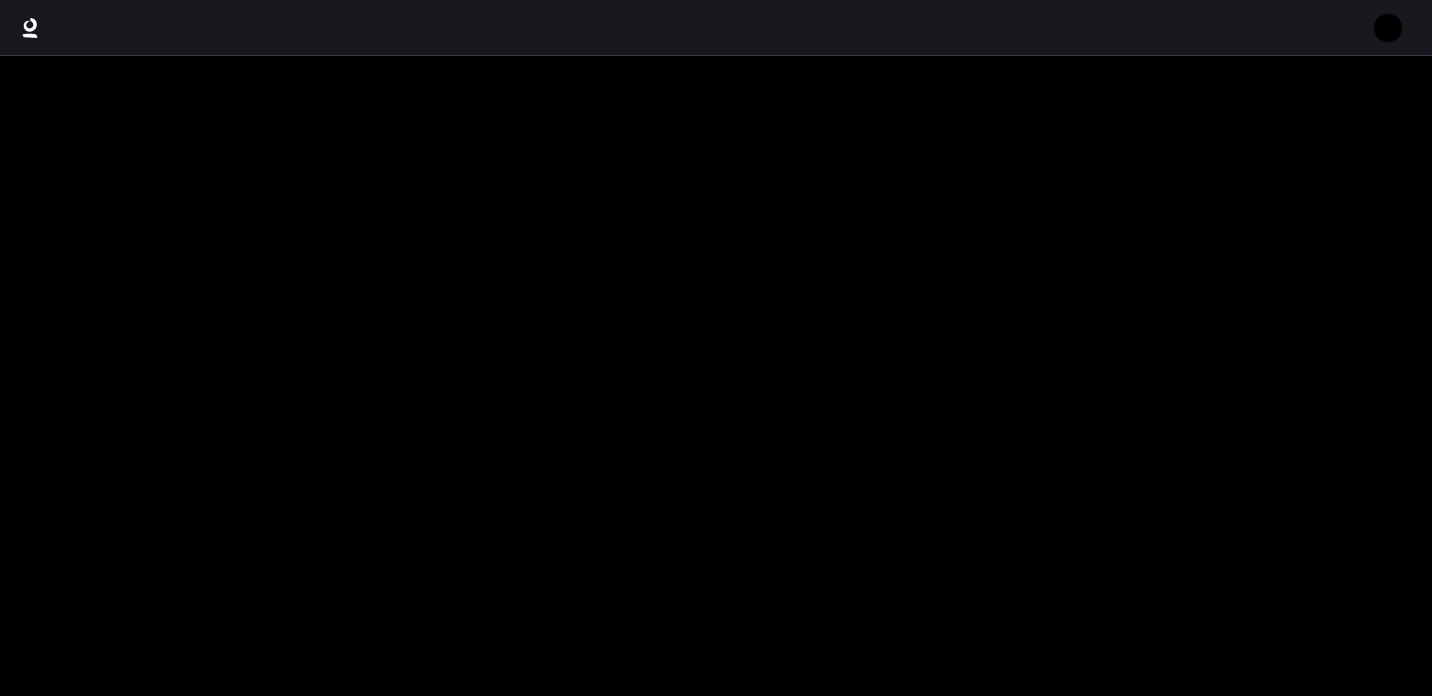 scroll, scrollTop: 0, scrollLeft: 0, axis: both 